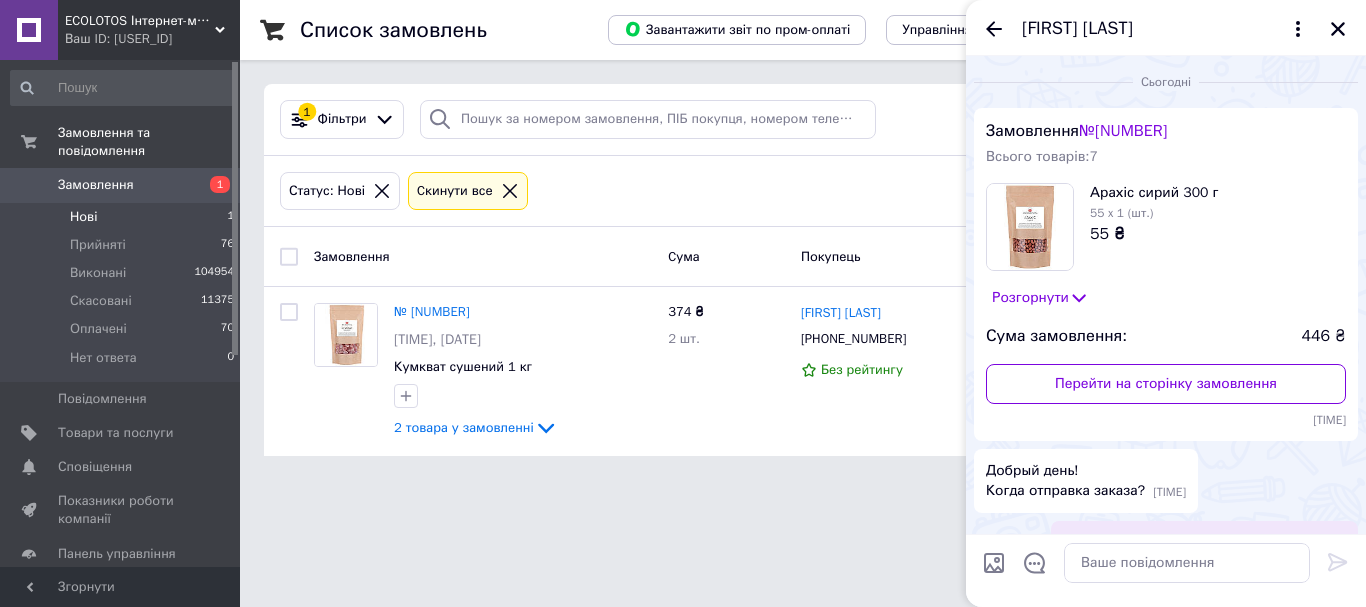scroll, scrollTop: 0, scrollLeft: 0, axis: both 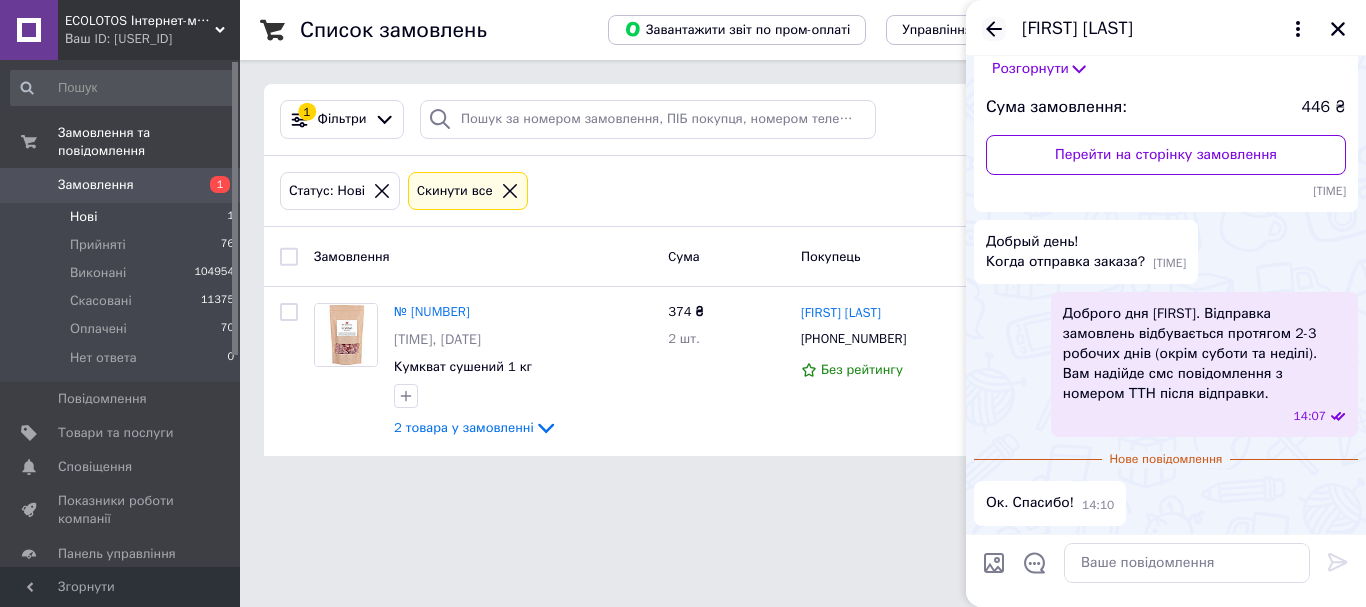 click 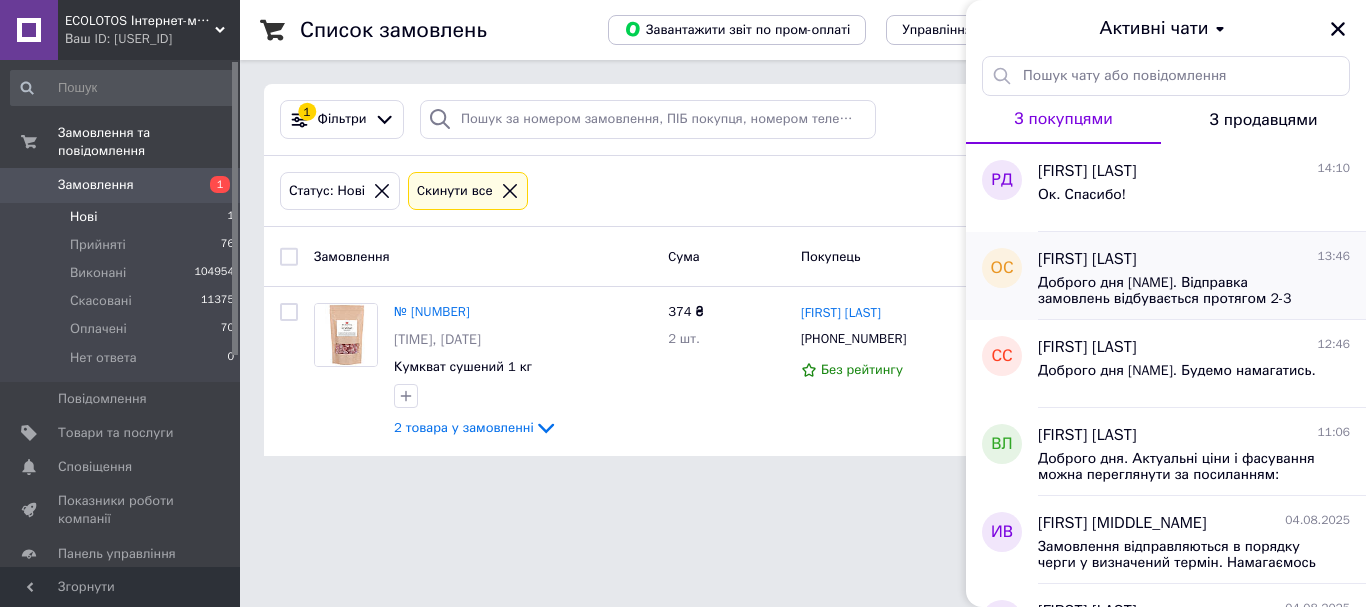 click on "Доброго дня [NAME]. Відправка замовлень відбувається протягом 2-3 робочих днів (окрім суботи та неділі)." at bounding box center [1180, 291] 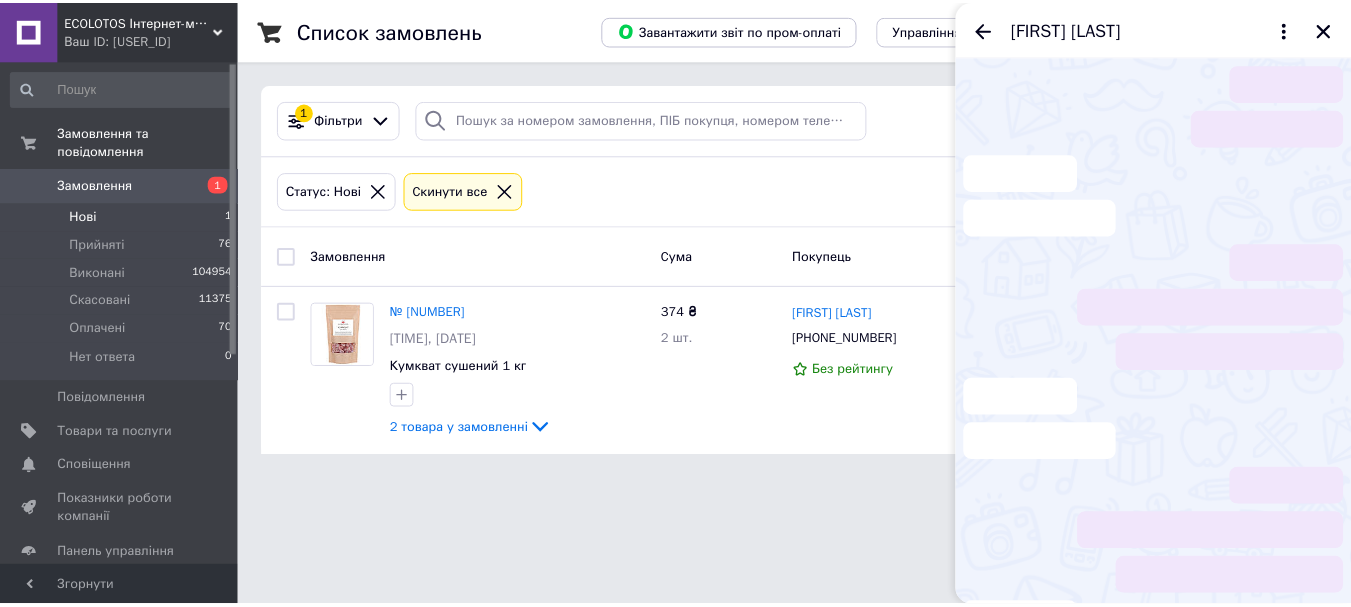 scroll, scrollTop: 143, scrollLeft: 0, axis: vertical 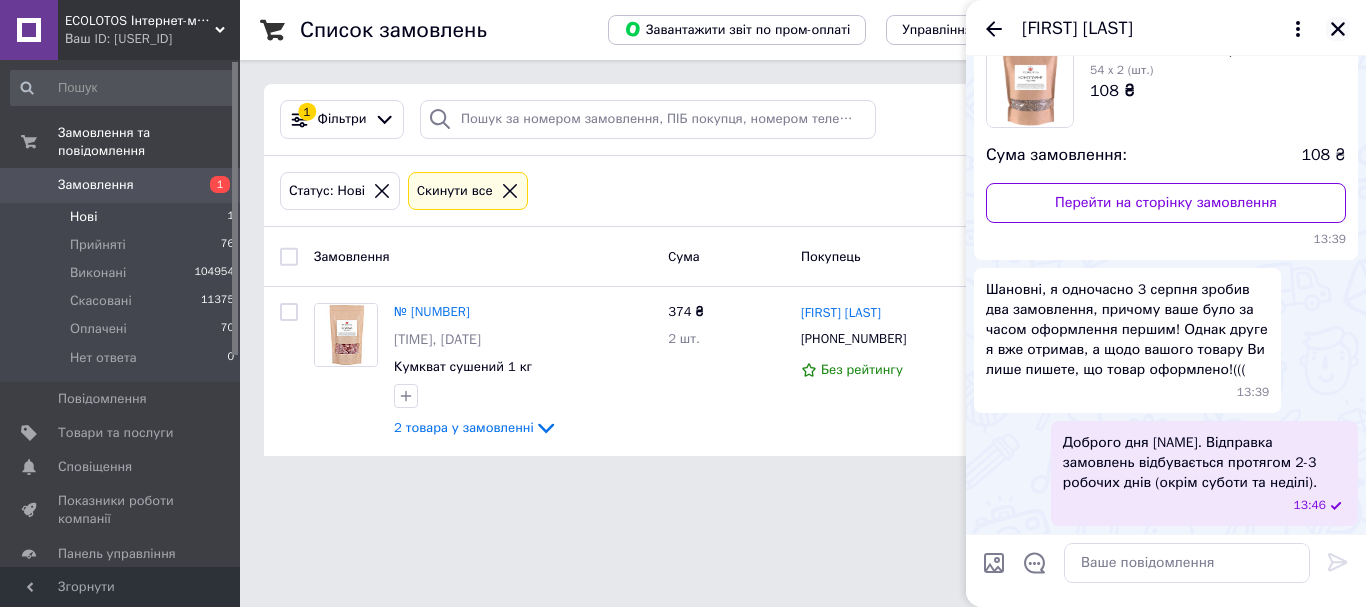 click 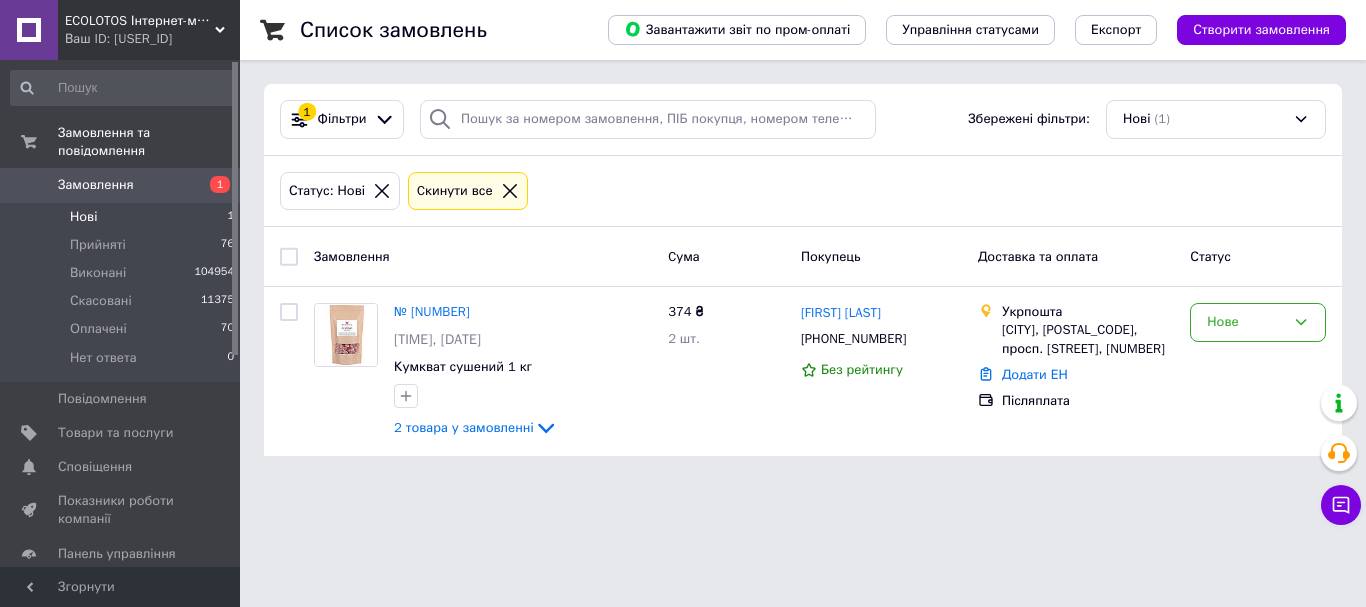 click on "ECOLOTOS Інтернет-магазин натуральних продуктів харчування Ваш ID: [USER_ID] Сайт ECOLOTOS Інтернет-магазин натуральн... Кабінет покупця Перевірити стан системи Сторінка на маркетплейсі Довідка Вийти Замовлення та повідомлення Замовлення 1 Нові 1 Прийняті 76 Виконані 104954 Скасовані 11375 Оплачені 70 Нет ответа 0 Повідомлення 0 Товари та послуги Сповіщення 0 0 Показники роботи компанії Панель управління Відгуки Покупці Каталог ProSale Аналітика Інструменти веб-майстра та SEO Управління сайтом Гаманець компанії Маркет Prom топ" at bounding box center [683, 240] 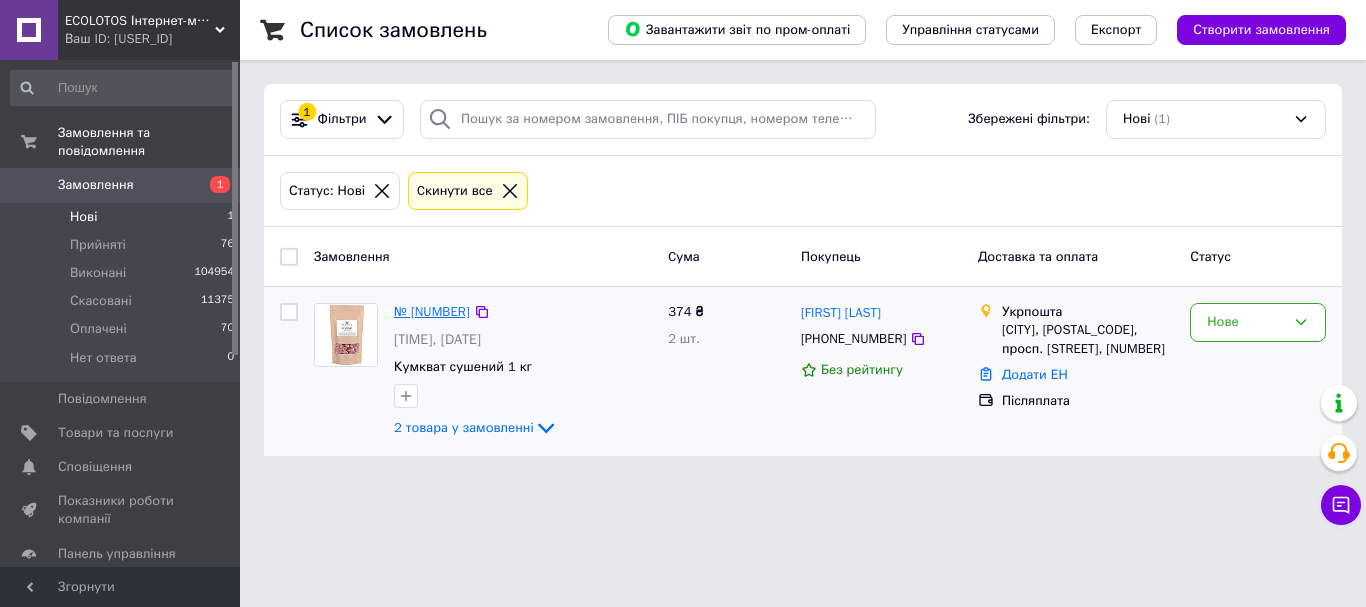 click on "№ [NUMBER]" at bounding box center (432, 311) 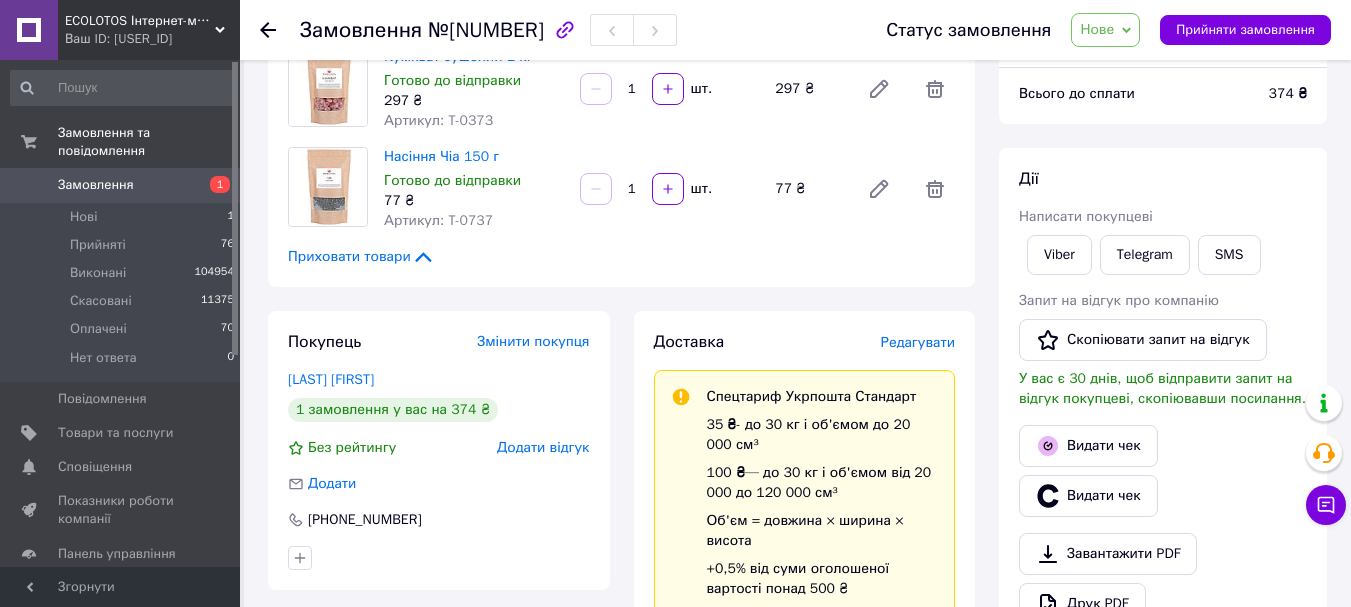 scroll, scrollTop: 200, scrollLeft: 0, axis: vertical 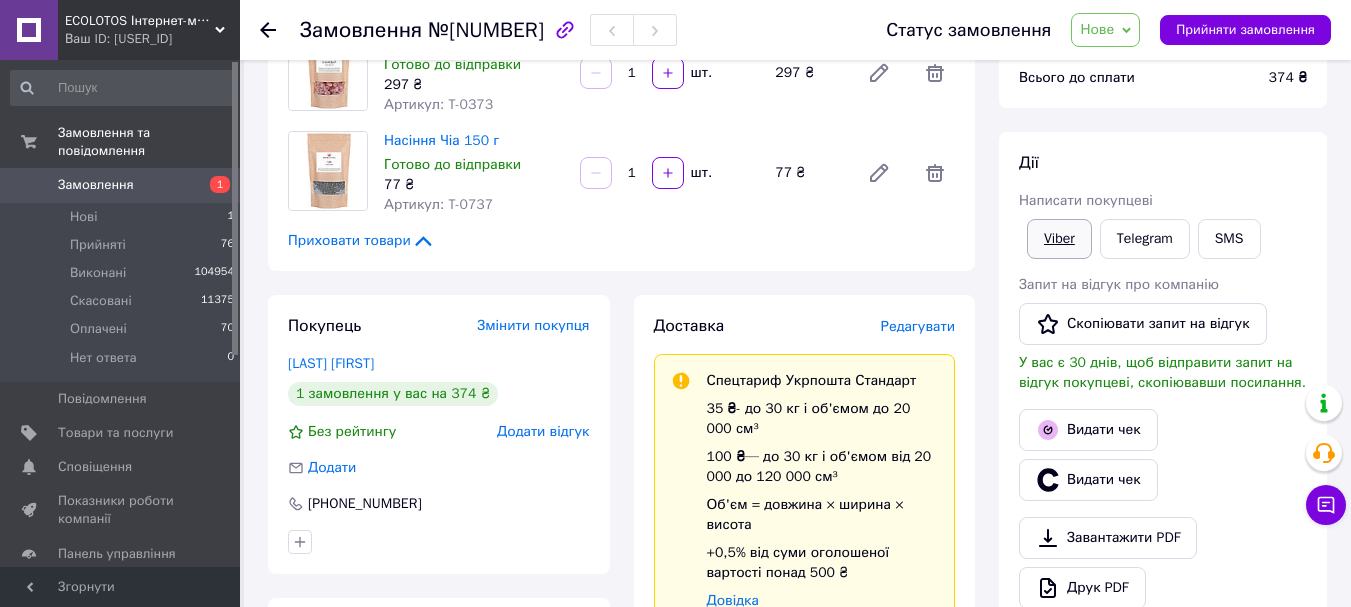 click on "Viber" at bounding box center [1059, 239] 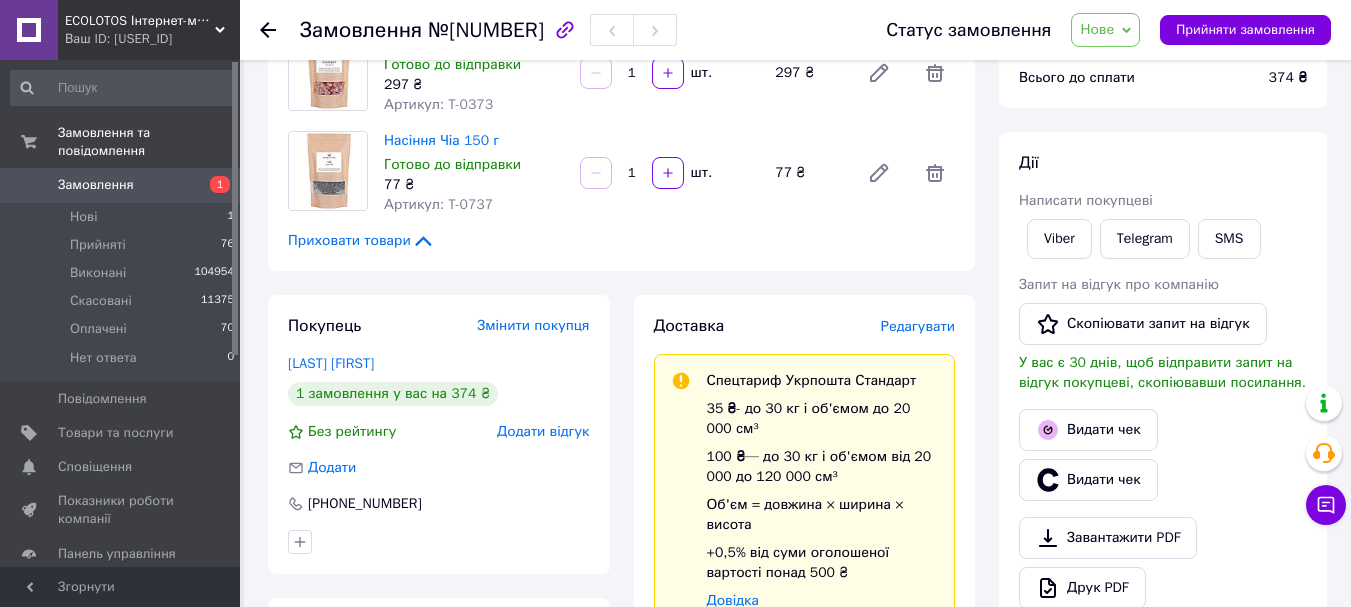 click on "Дії Написати покупцеві Viber Telegram SMS Запит на відгук про компанію   Скопіювати запит на відгук У вас є 30 днів, щоб відправити запит на відгук покупцеві, скопіювавши посилання.   Видати чек   Видати чек   Завантажити PDF   Друк PDF   Дублювати замовлення" at bounding box center [1163, 405] 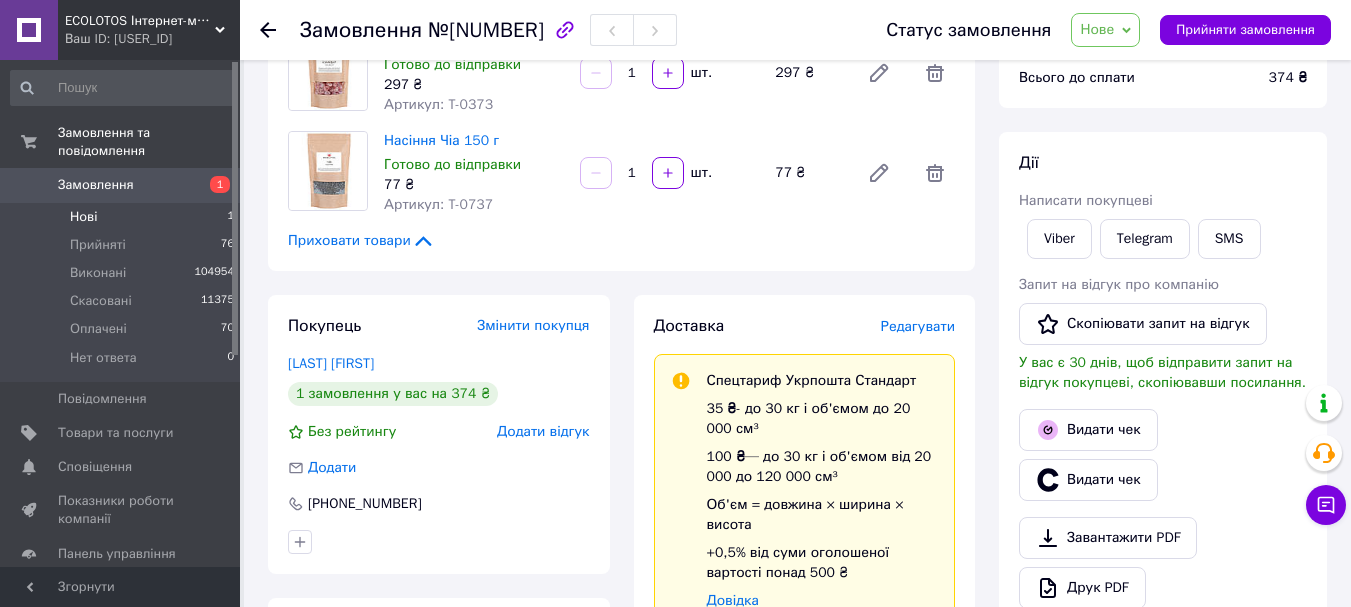 click on "Нові" at bounding box center (83, 217) 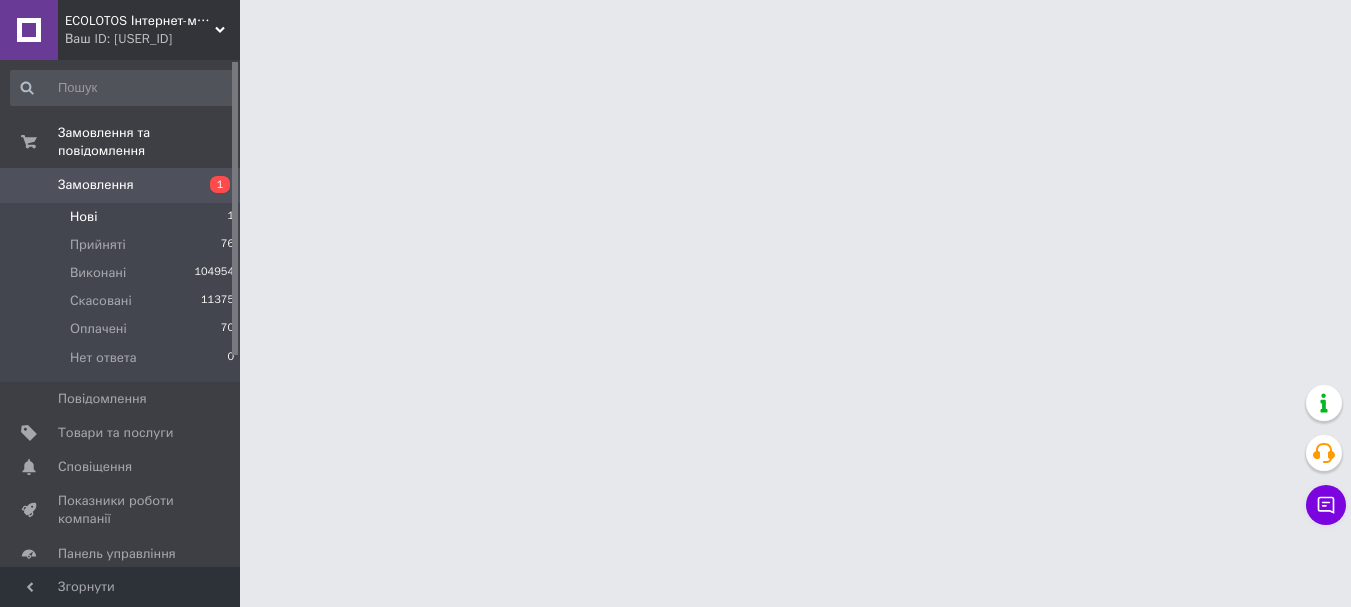 scroll, scrollTop: 0, scrollLeft: 0, axis: both 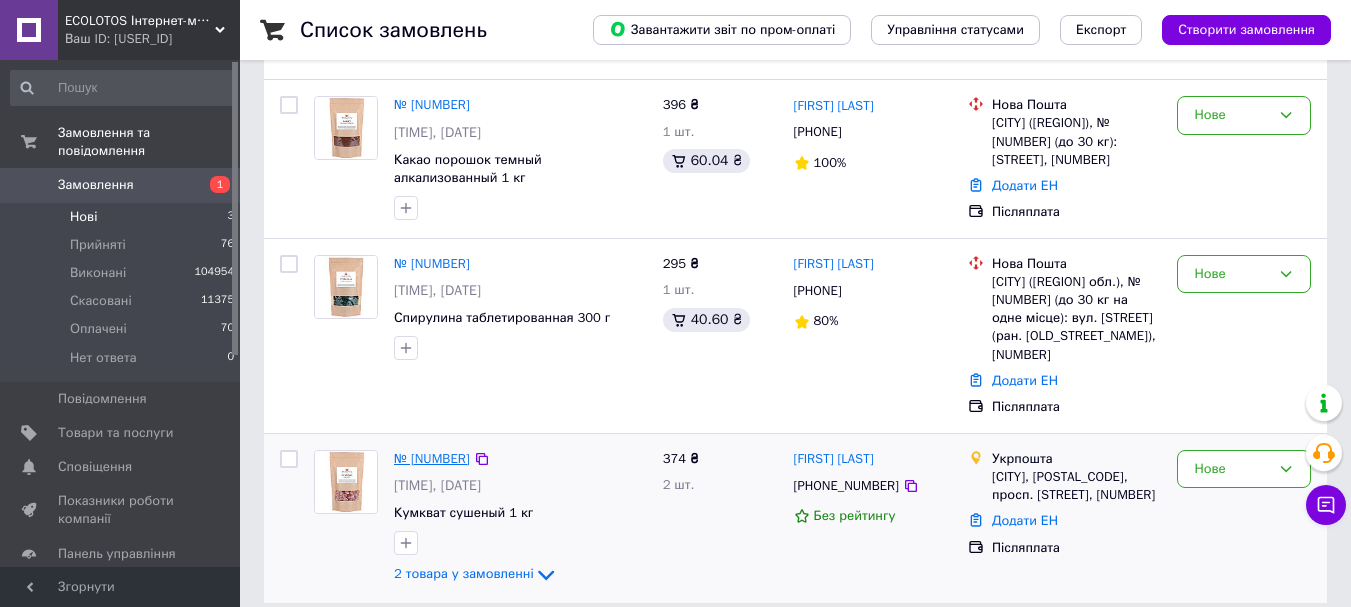 click on "№ [NUMBER]" at bounding box center [432, 458] 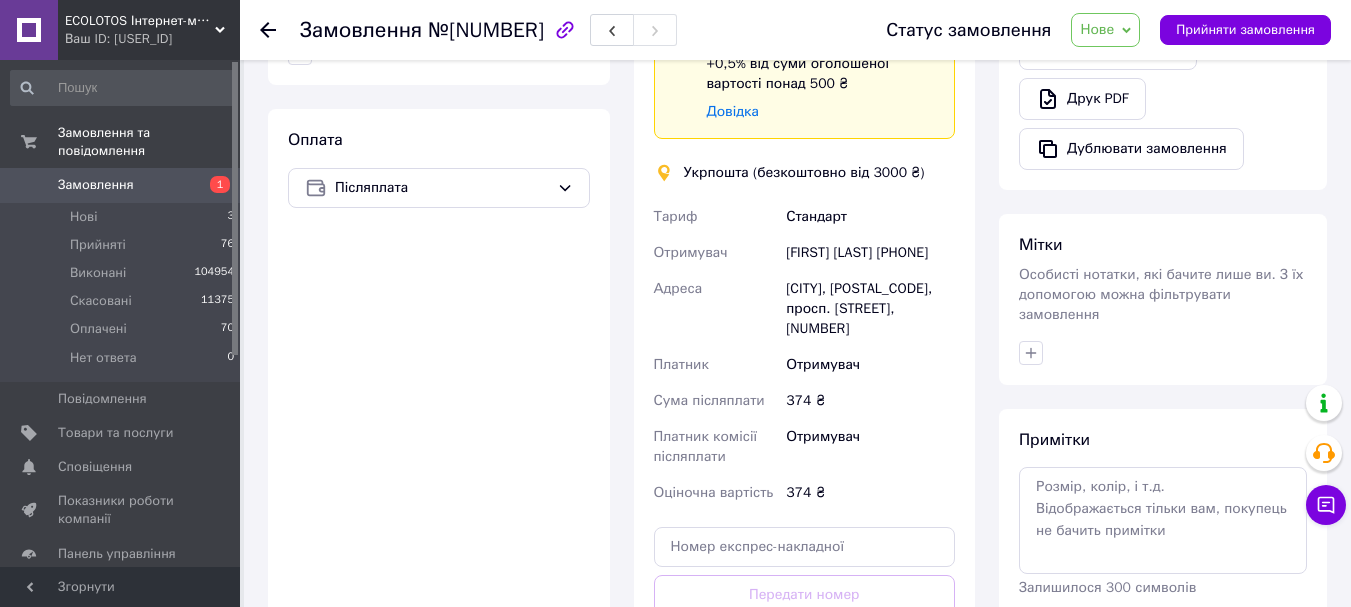 scroll, scrollTop: 707, scrollLeft: 0, axis: vertical 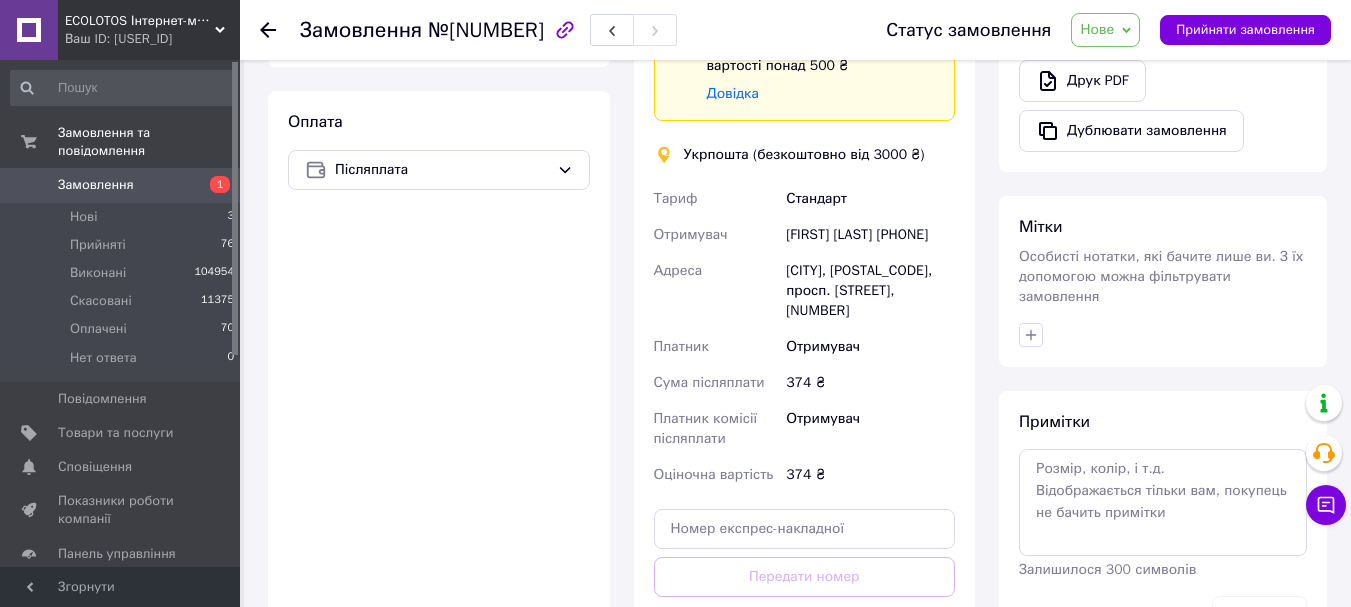 drag, startPoint x: 909, startPoint y: 254, endPoint x: 812, endPoint y: 261, distance: 97.25225 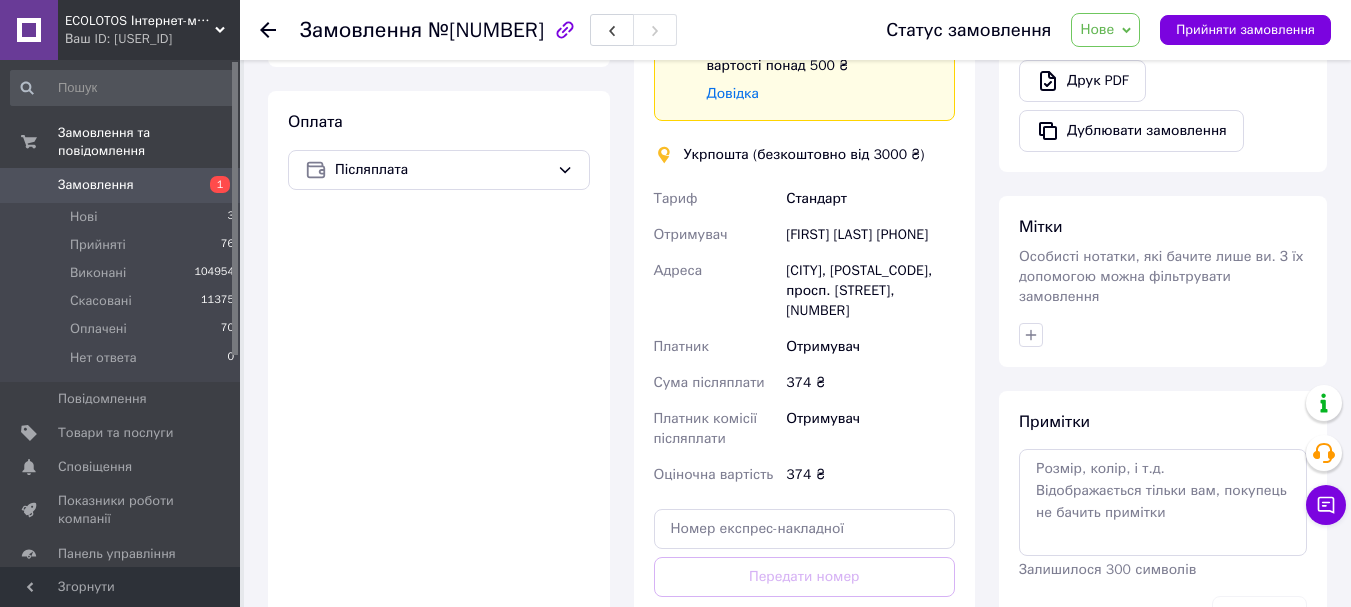 copy on "[PHONE_NUMBER]" 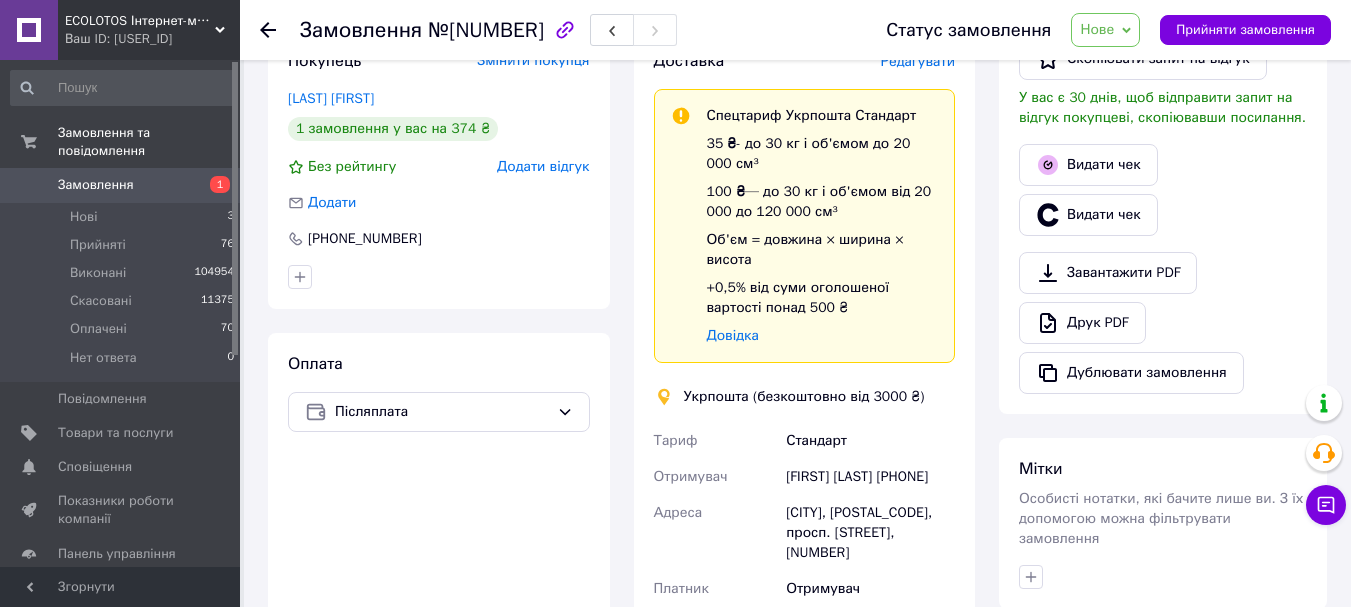 scroll, scrollTop: 507, scrollLeft: 0, axis: vertical 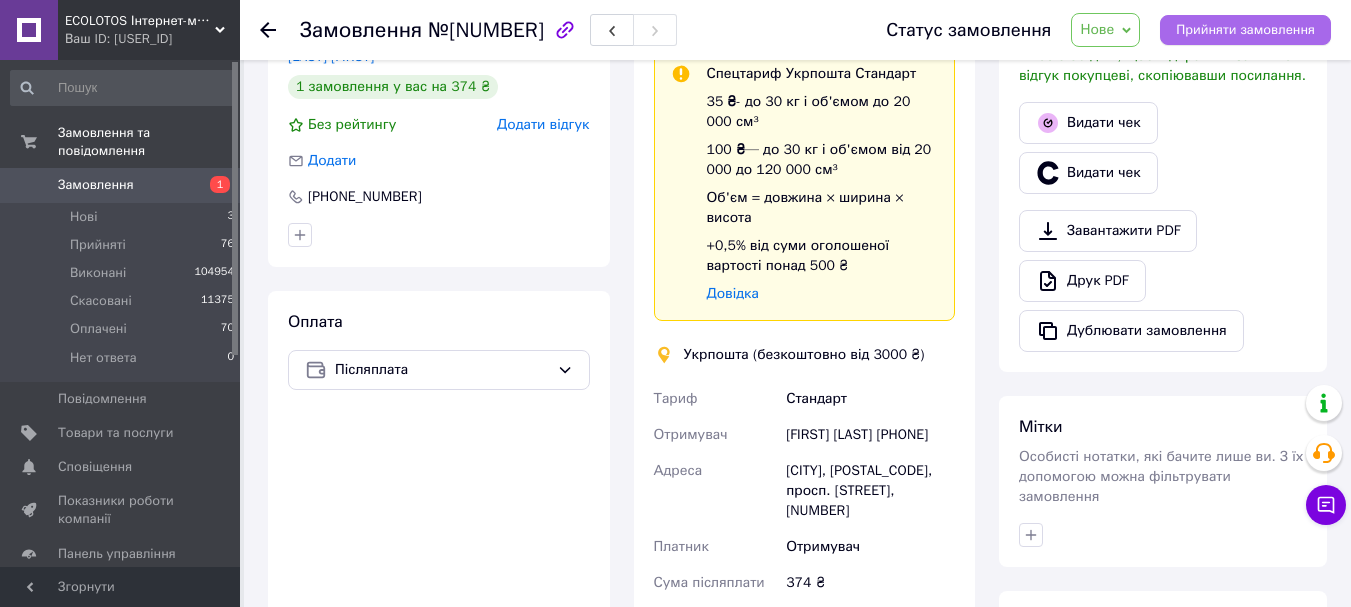 click on "Прийняти замовлення" at bounding box center (1245, 30) 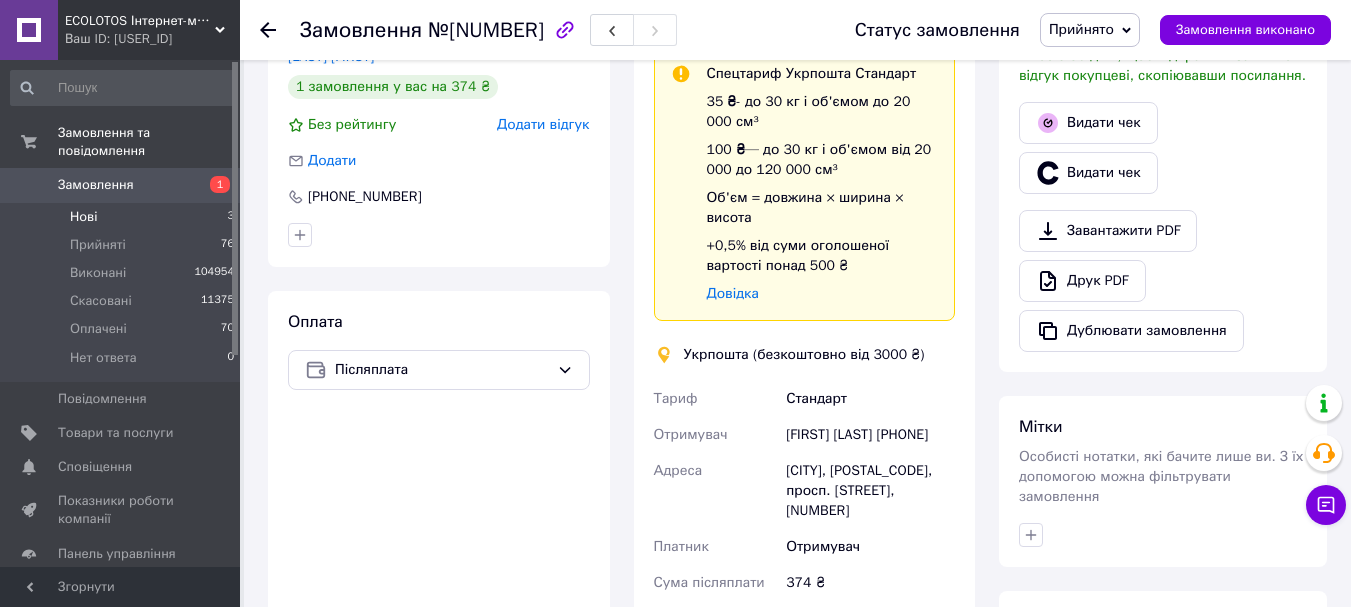click on "Нові" at bounding box center (83, 217) 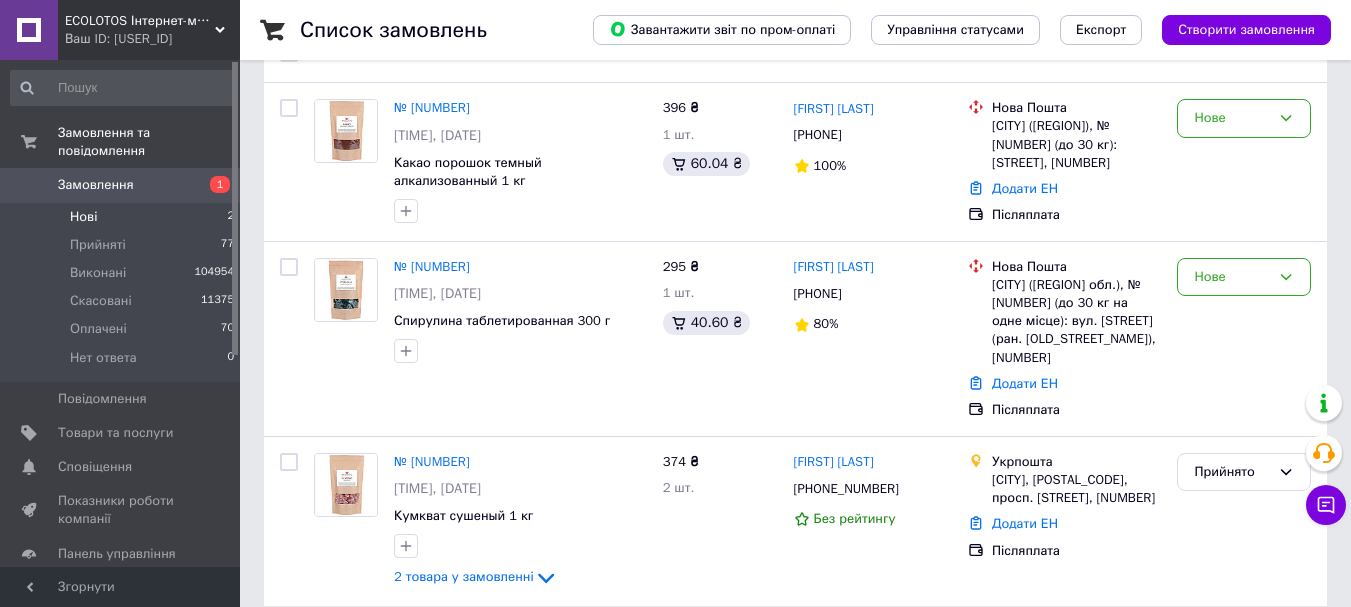 scroll, scrollTop: 207, scrollLeft: 0, axis: vertical 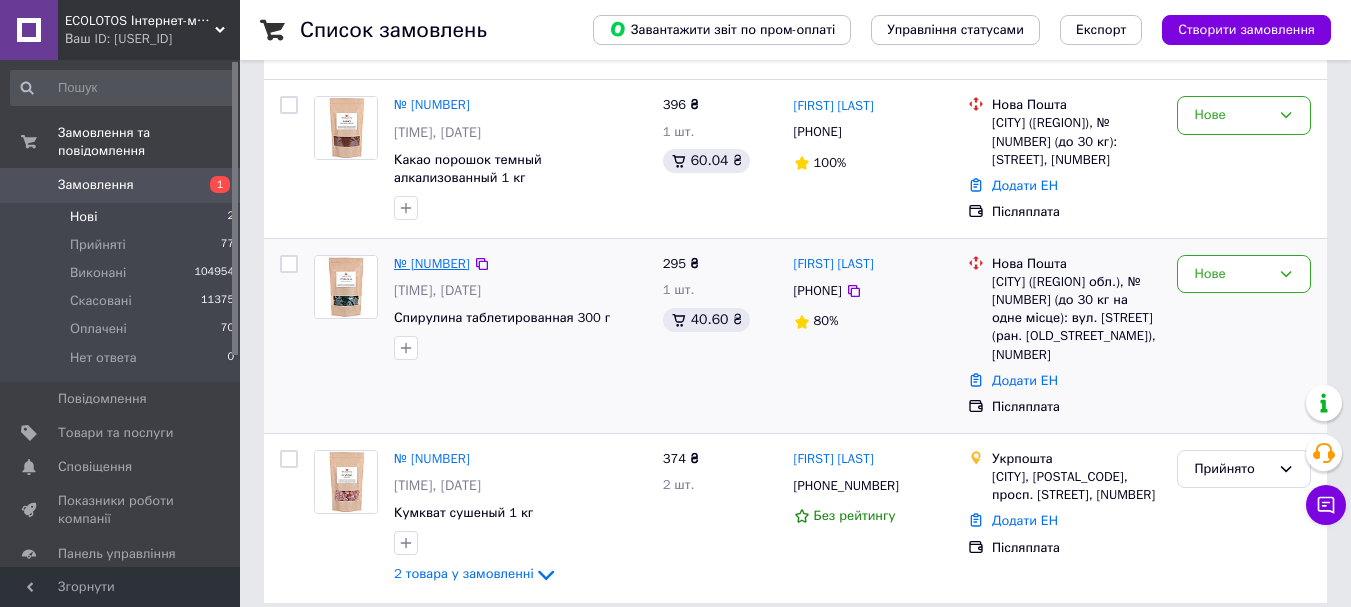 click on "№ [NUMBER]" at bounding box center (432, 263) 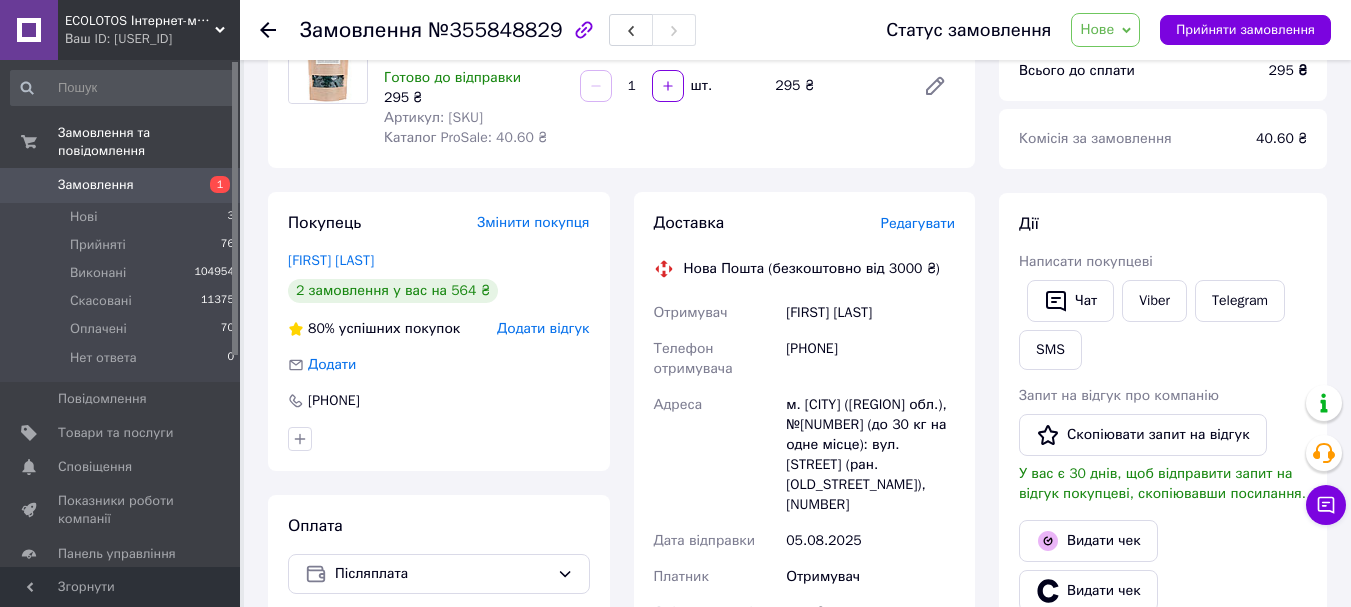 drag, startPoint x: 902, startPoint y: 333, endPoint x: 810, endPoint y: 338, distance: 92.13577 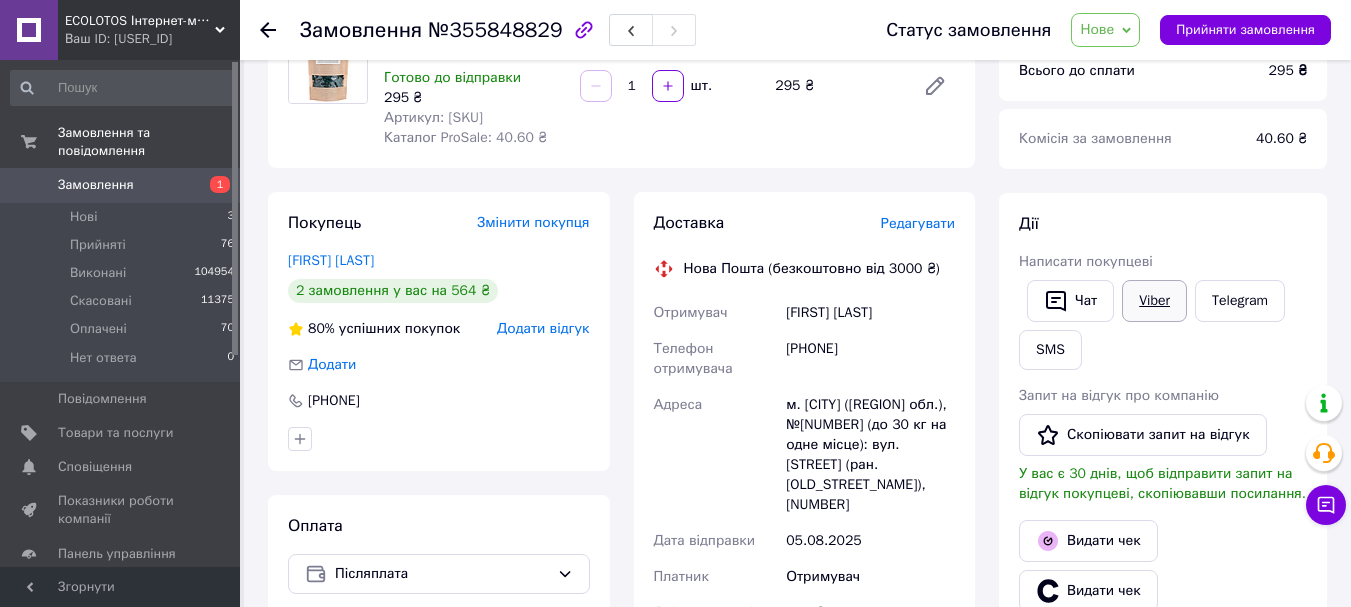 click on "Viber" at bounding box center (1154, 301) 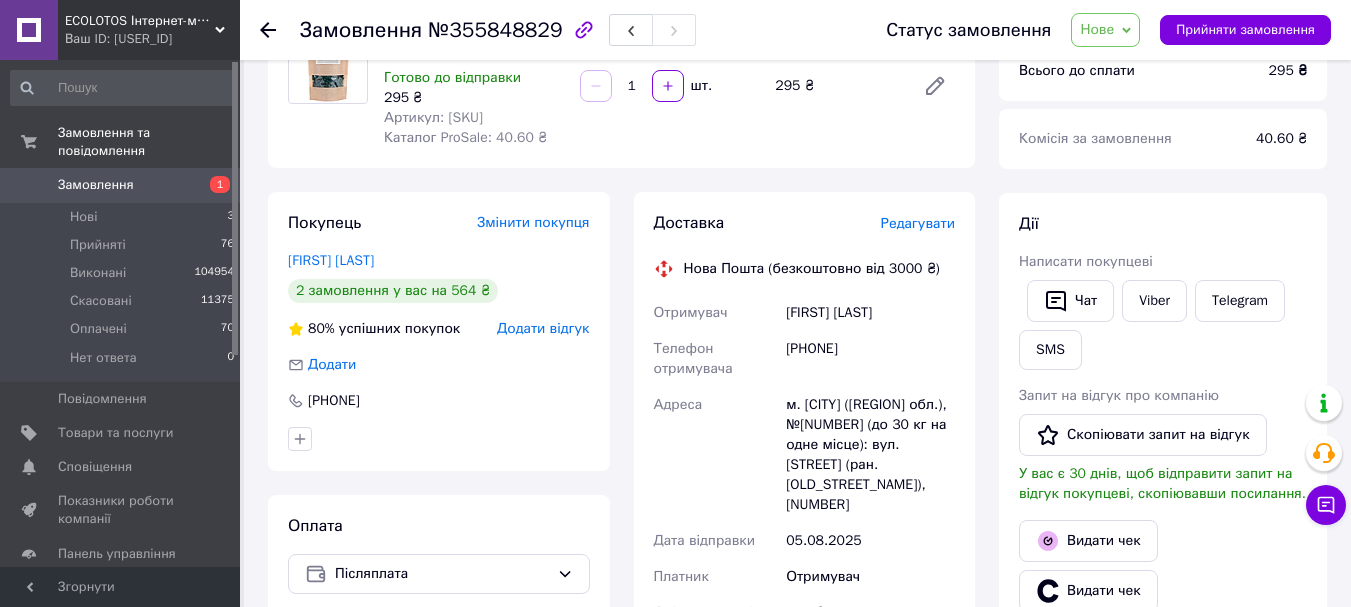 click on "Дії Написати покупцеві   Чат Viber Telegram SMS Запит на відгук про компанію   Скопіювати запит на відгук У вас є 30 днів, щоб відправити запит на відгук покупцеві, скопіювавши посилання.   Видати чек   Видати чек   Завантажити PDF   Друк PDF   Дублювати замовлення" at bounding box center [1163, 491] 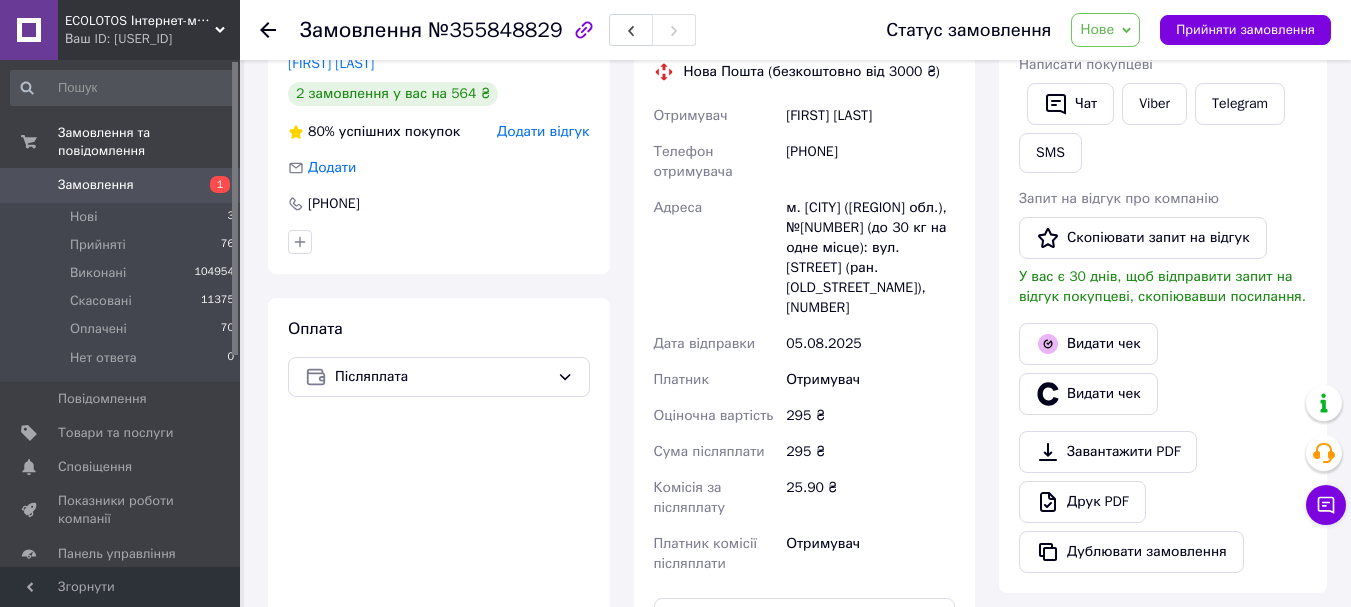 scroll, scrollTop: 407, scrollLeft: 0, axis: vertical 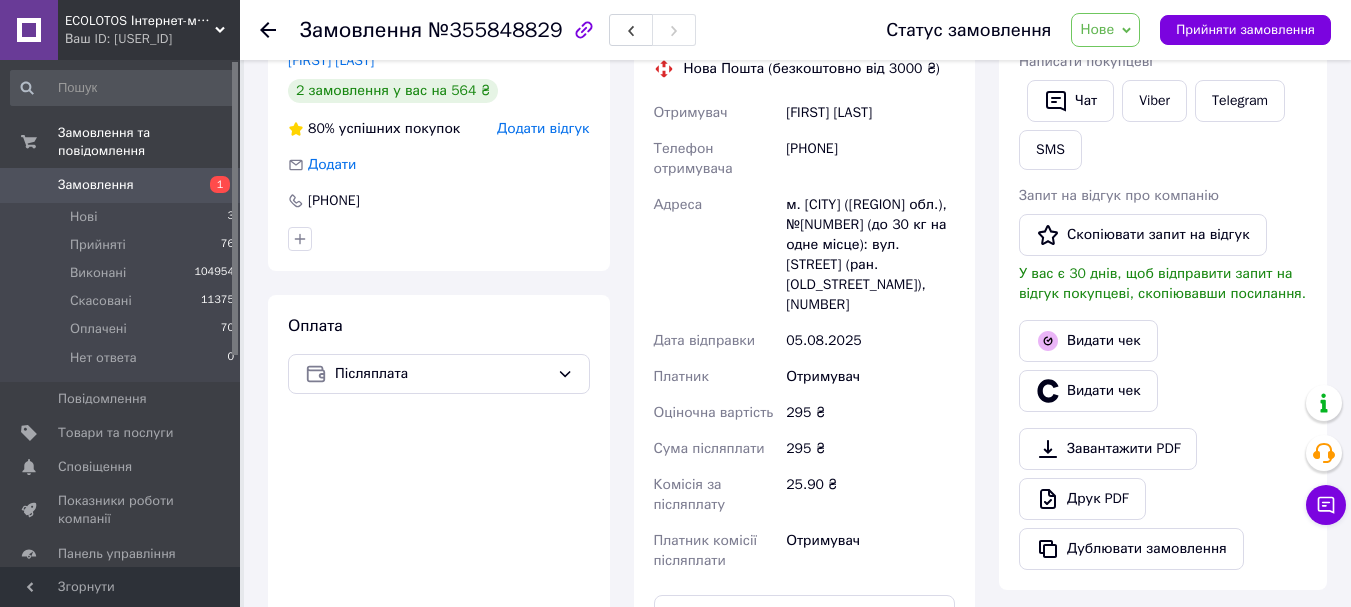 click on "Дії Написати покупцеві   Чат Viber Telegram SMS Запит на відгук про компанію   Скопіювати запит на відгук У вас є 30 днів, щоб відправити запит на відгук покупцеві, скопіювавши посилання.   Видати чек   Видати чек   Завантажити PDF   Друк PDF   Дублювати замовлення" at bounding box center [1163, 291] 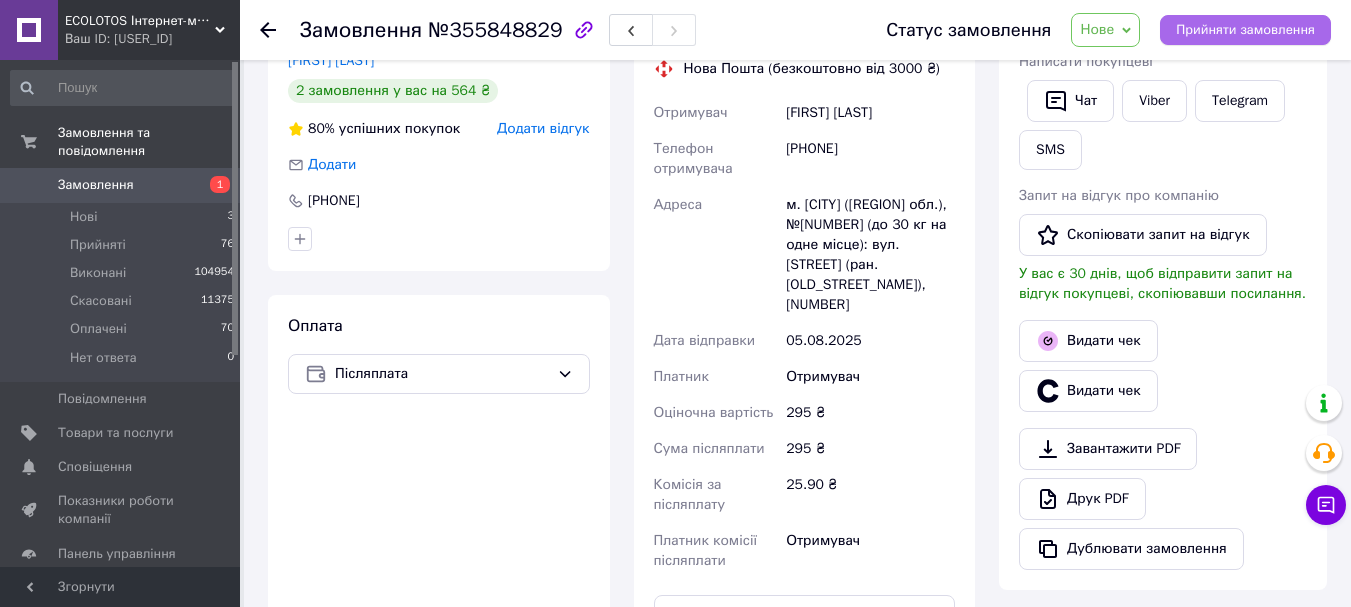 click on "Прийняти замовлення" at bounding box center [1245, 30] 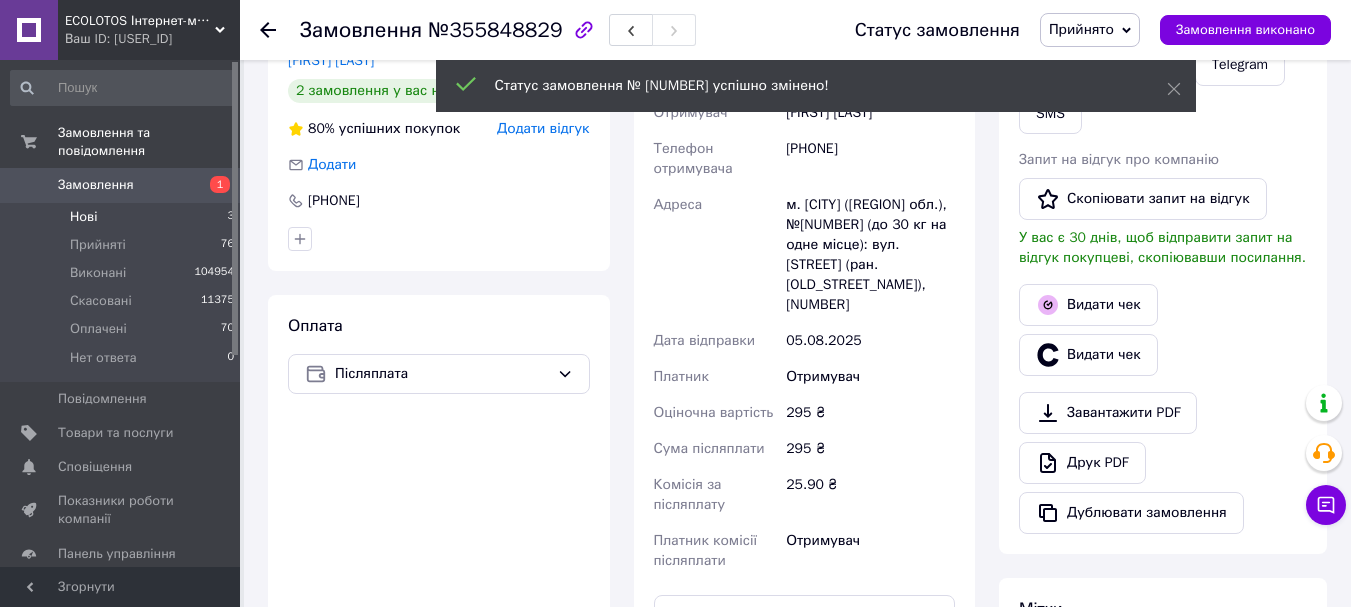 click on "Нові" at bounding box center [83, 217] 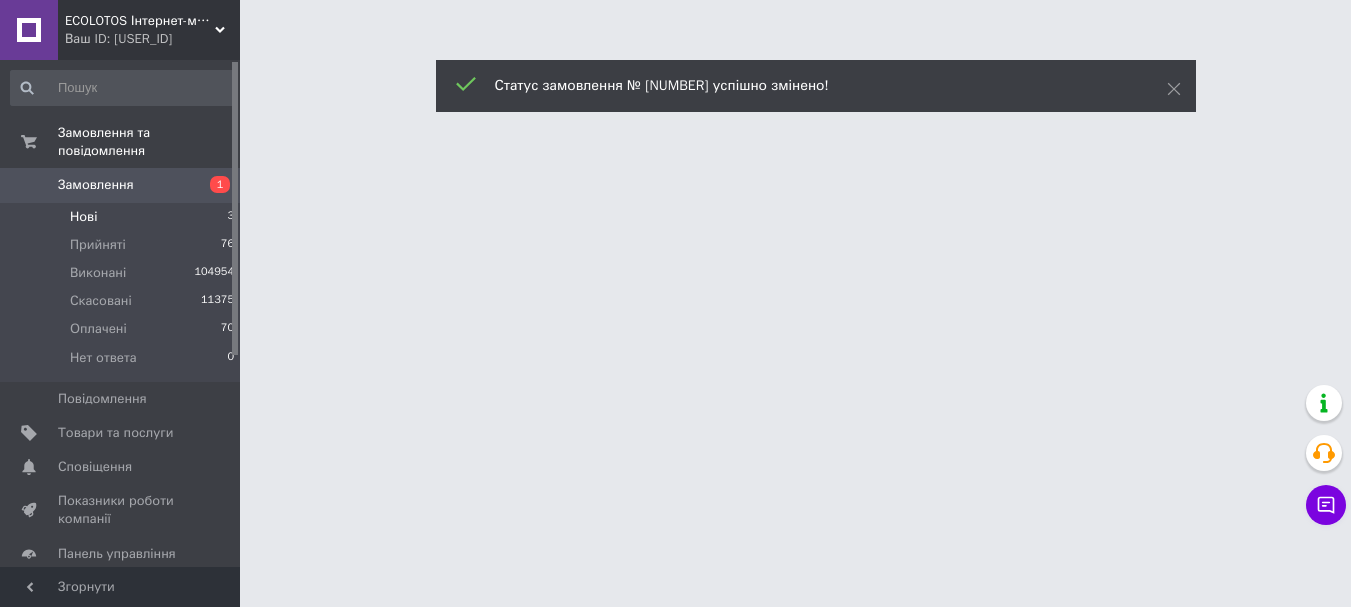 scroll, scrollTop: 0, scrollLeft: 0, axis: both 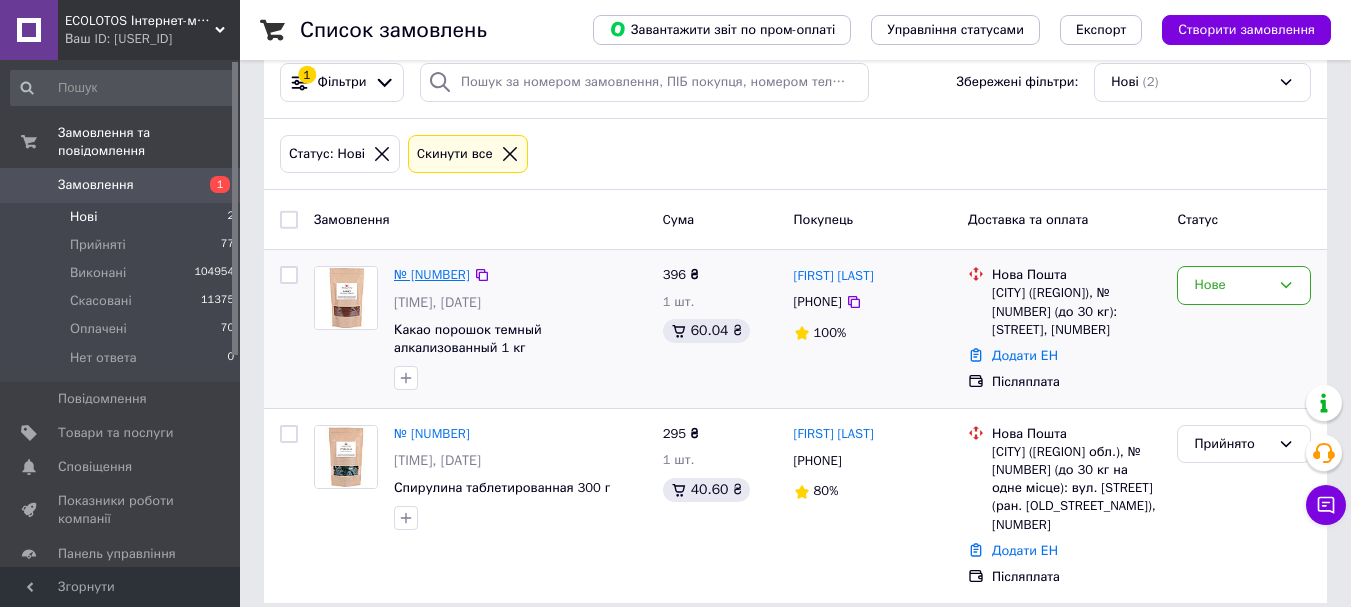 click on "№ [NUMBER]" at bounding box center (432, 274) 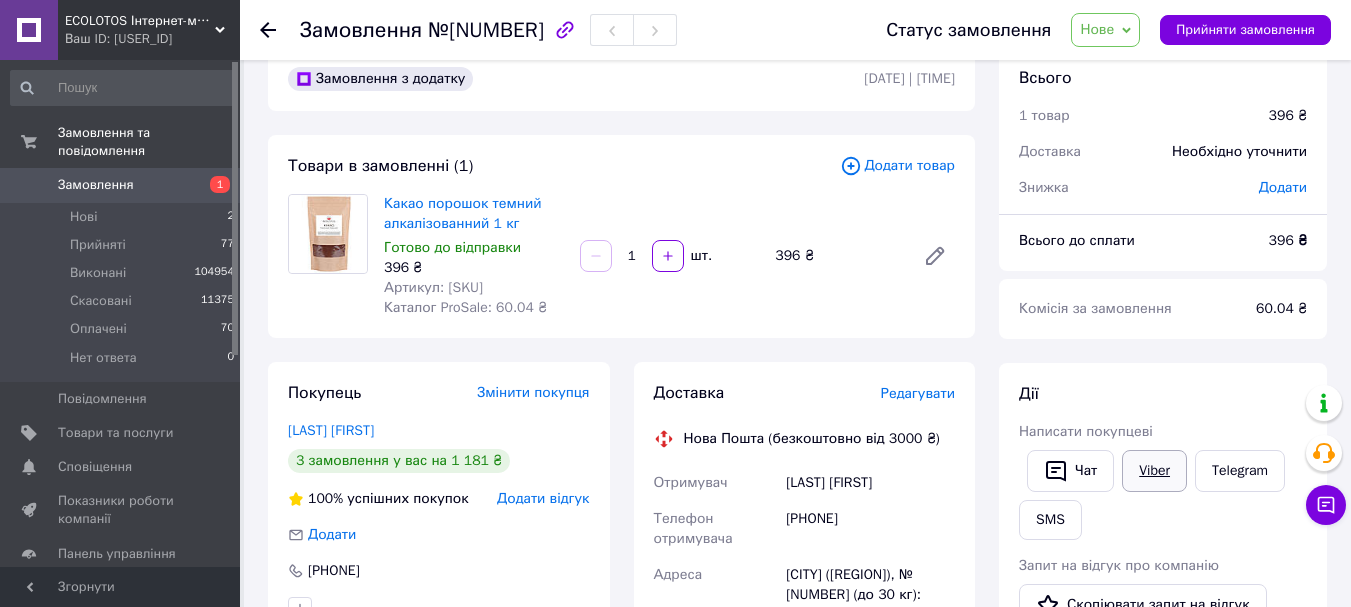 click on "Viber" at bounding box center (1154, 471) 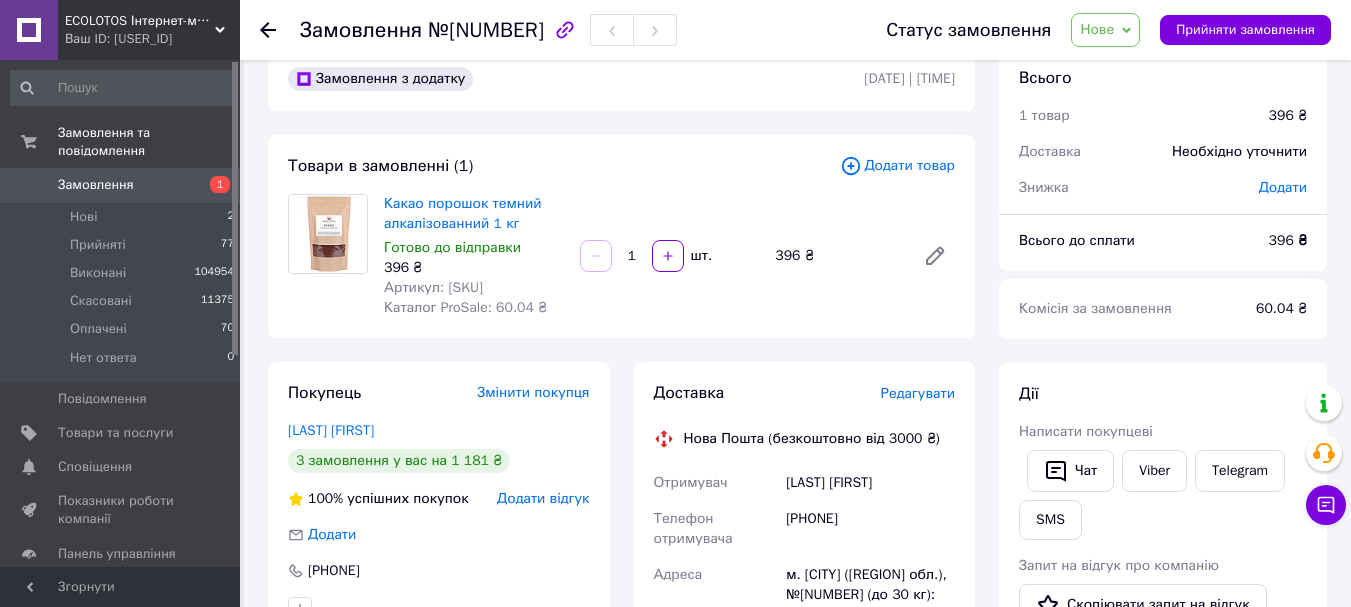 drag, startPoint x: 885, startPoint y: 524, endPoint x: 812, endPoint y: 526, distance: 73.02739 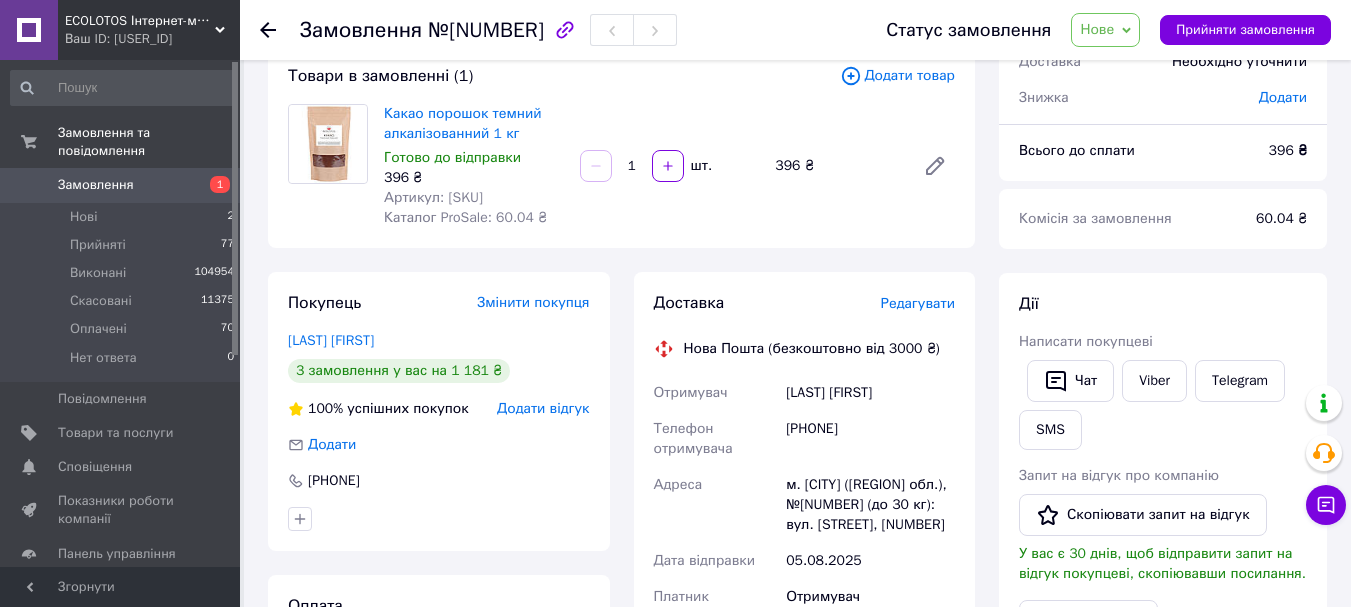 scroll, scrollTop: 237, scrollLeft: 0, axis: vertical 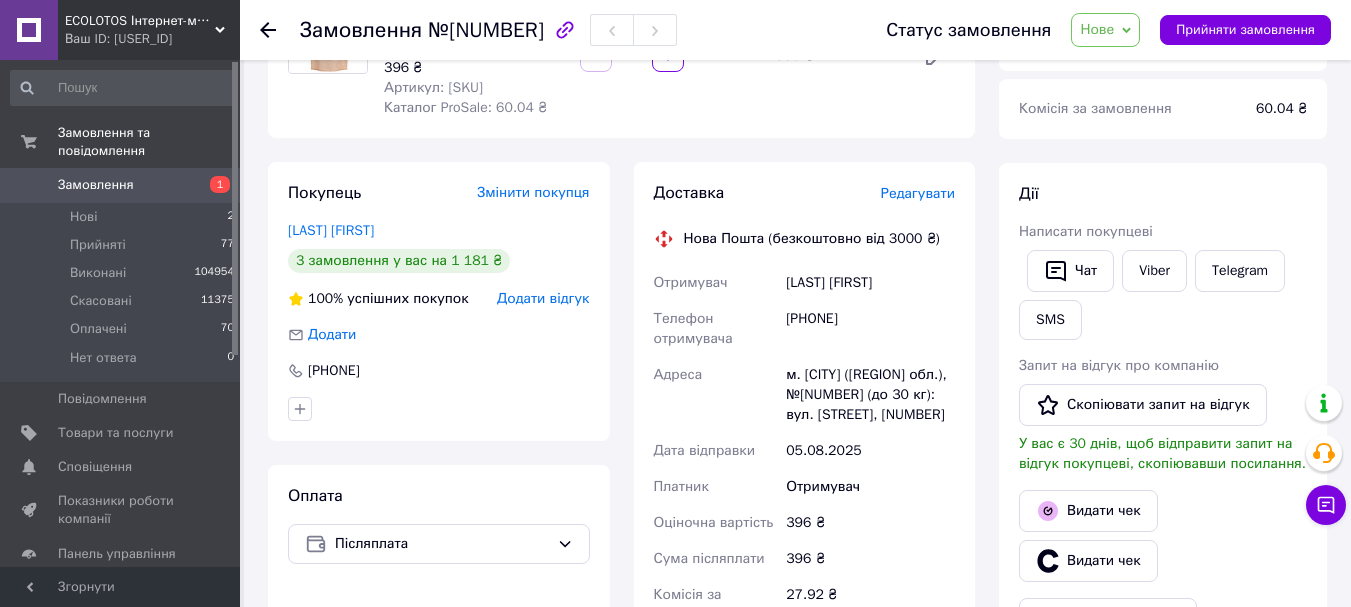click on "Дії Написати покупцеві   Чат Viber Telegram SMS Запит на відгук про компанію   Скопіювати запит на відгук У вас є 30 днів, щоб відправити запит на відгук покупцеві, скопіювавши посилання.   Видати чек   Видати чек   Завантажити PDF   Друк PDF   Дублювати замовлення" at bounding box center (1163, 461) 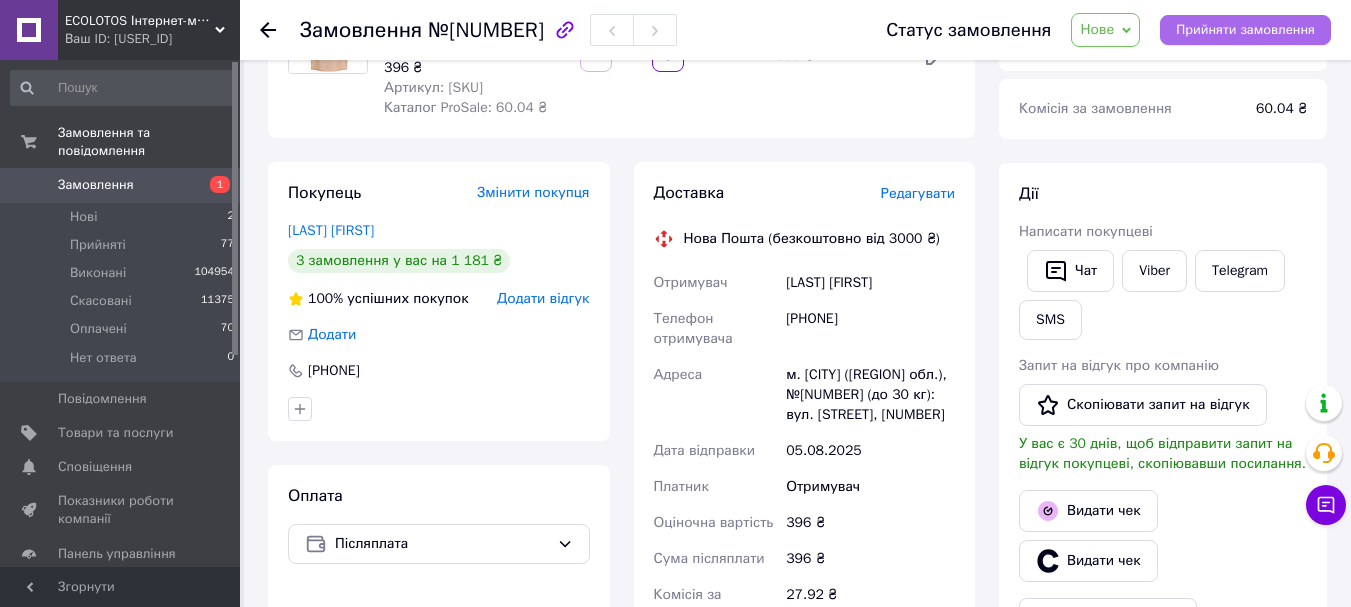 click on "Прийняти замовлення" at bounding box center [1245, 30] 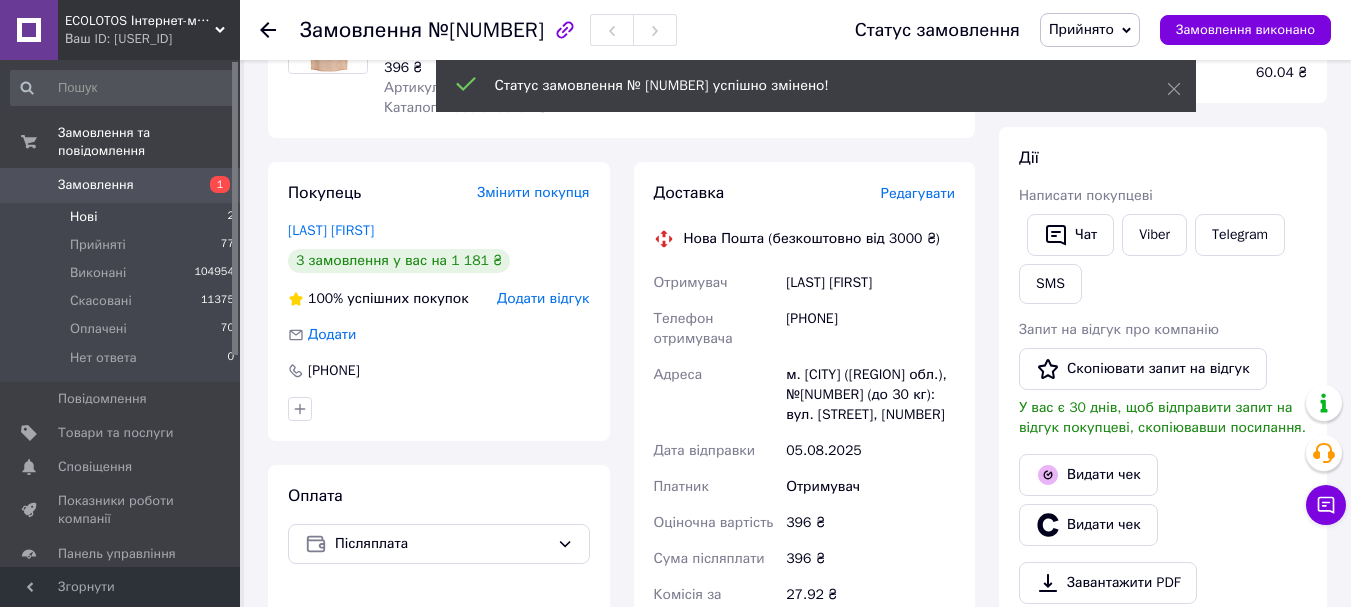 click on "Нові" at bounding box center (83, 217) 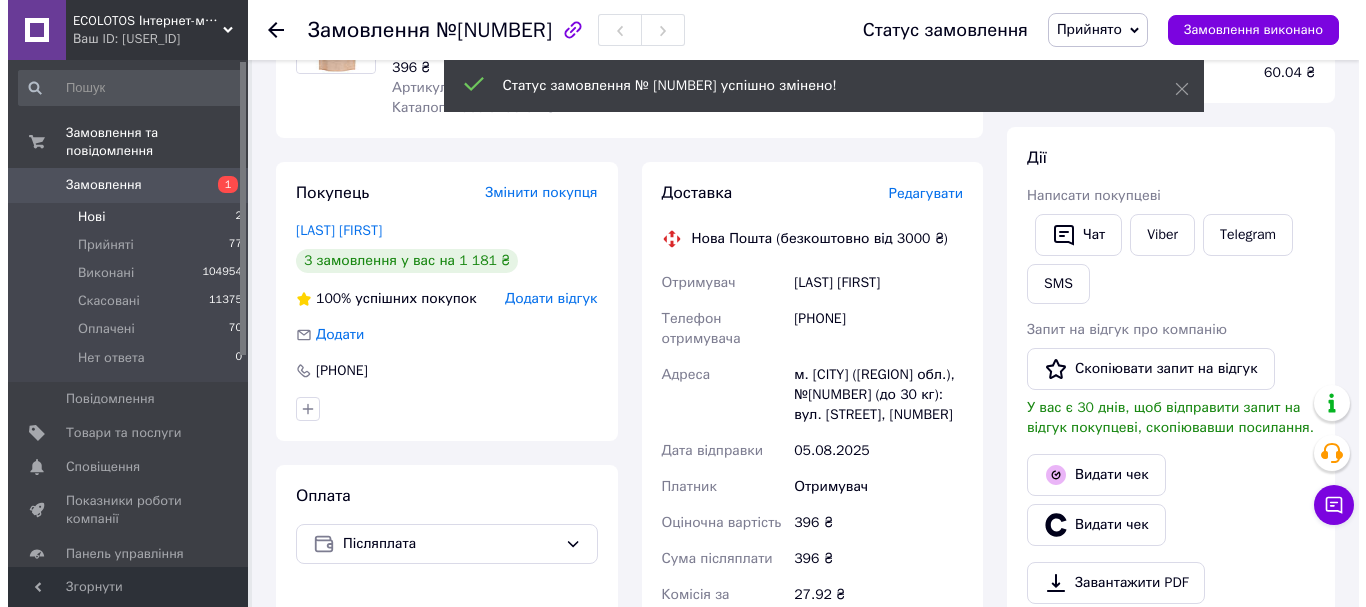 scroll, scrollTop: 0, scrollLeft: 0, axis: both 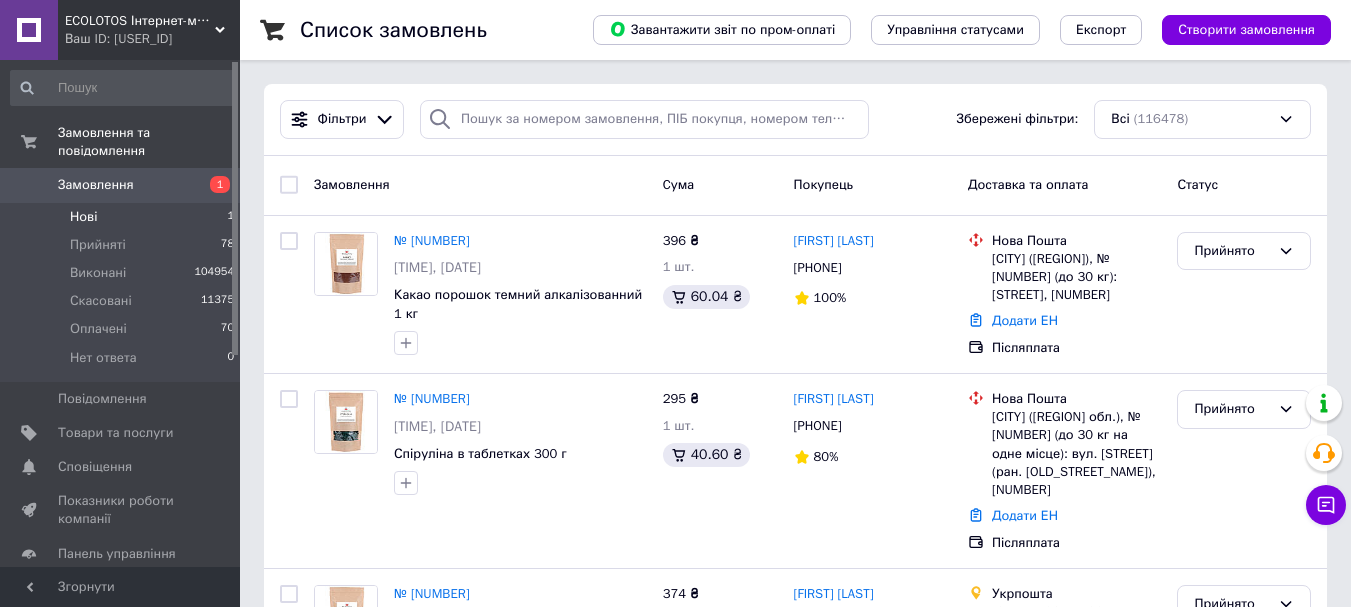 click on "Нові" at bounding box center (83, 217) 